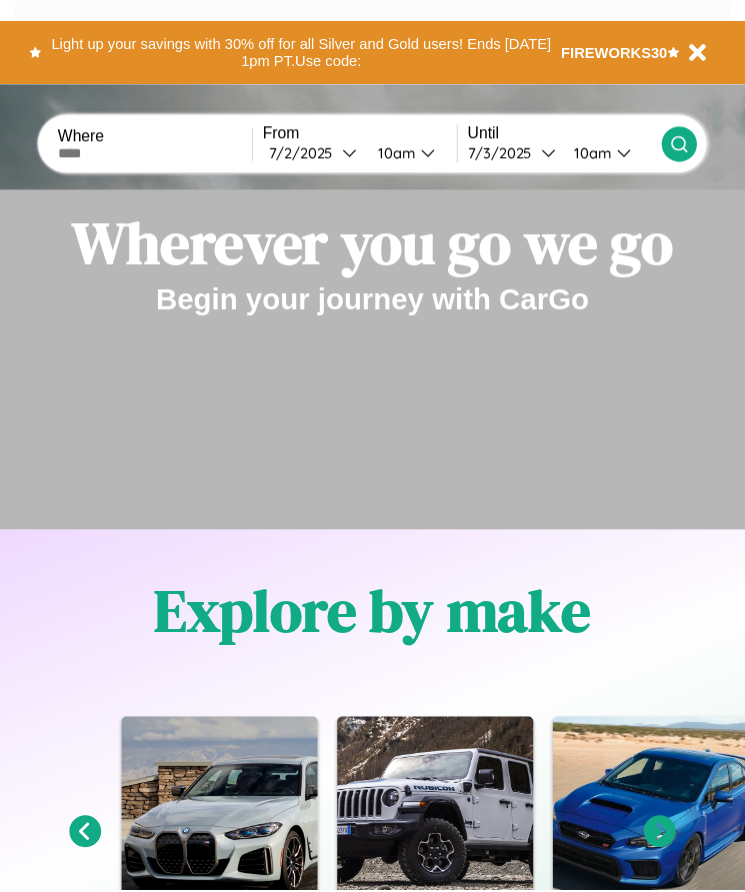 scroll, scrollTop: 0, scrollLeft: 0, axis: both 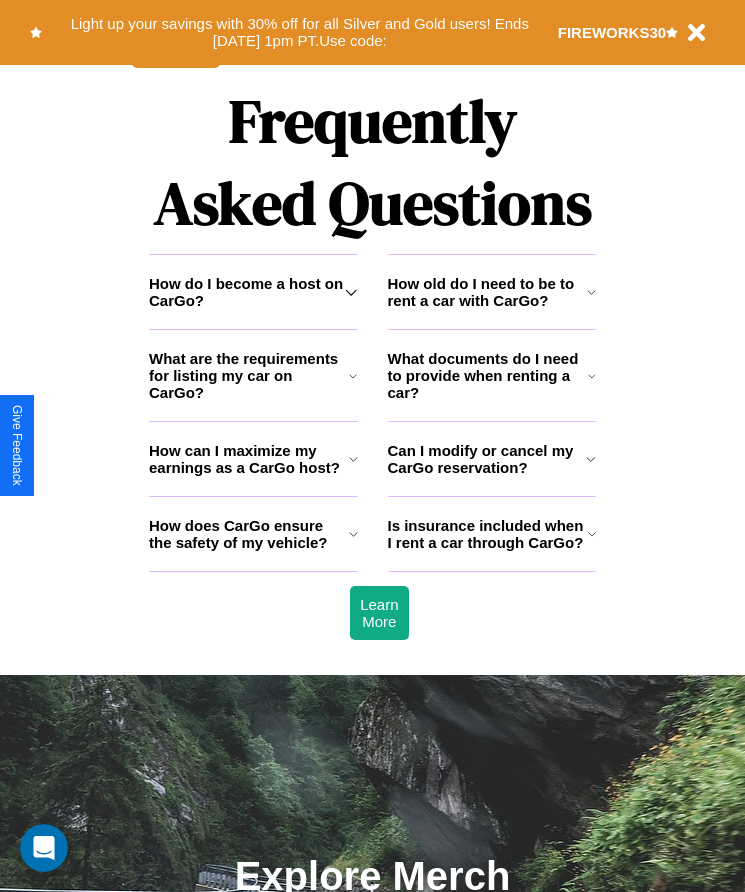 click 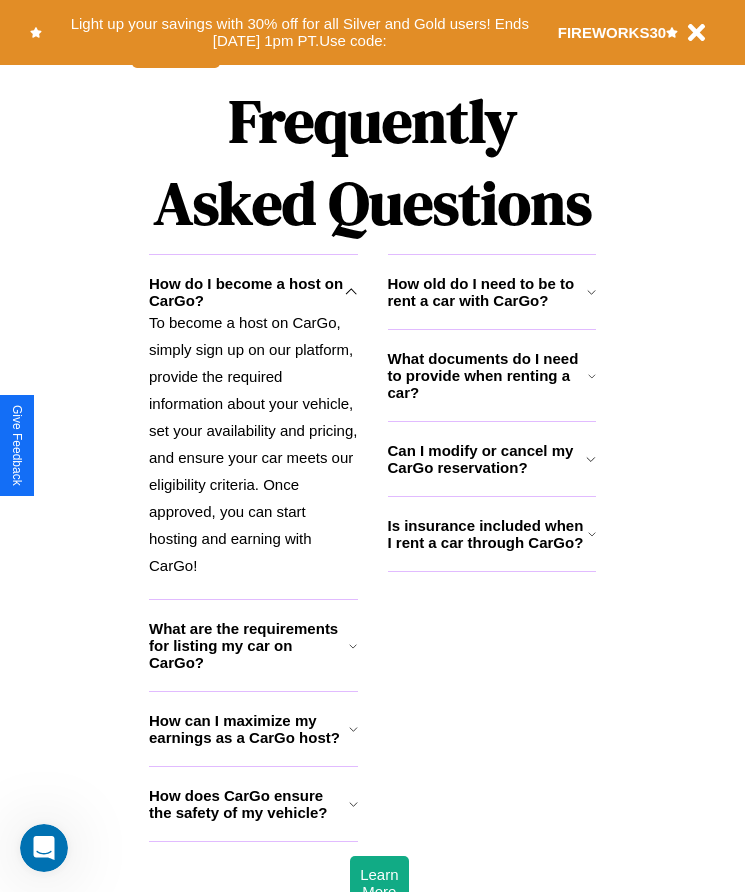 click 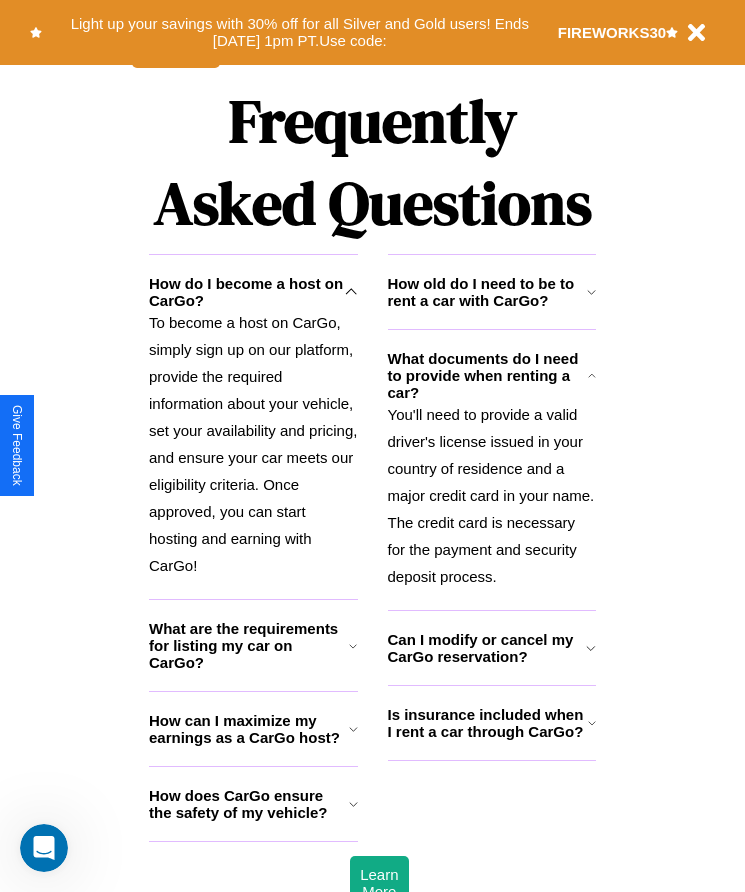 click on "Can I modify or cancel my CarGo reservation?" at bounding box center (487, 648) 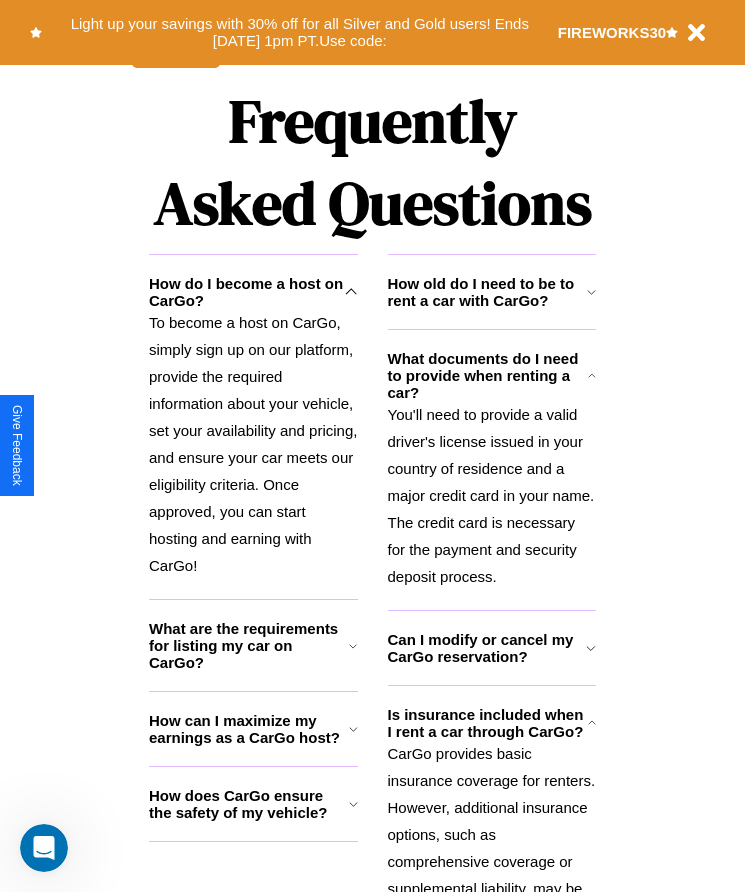 click 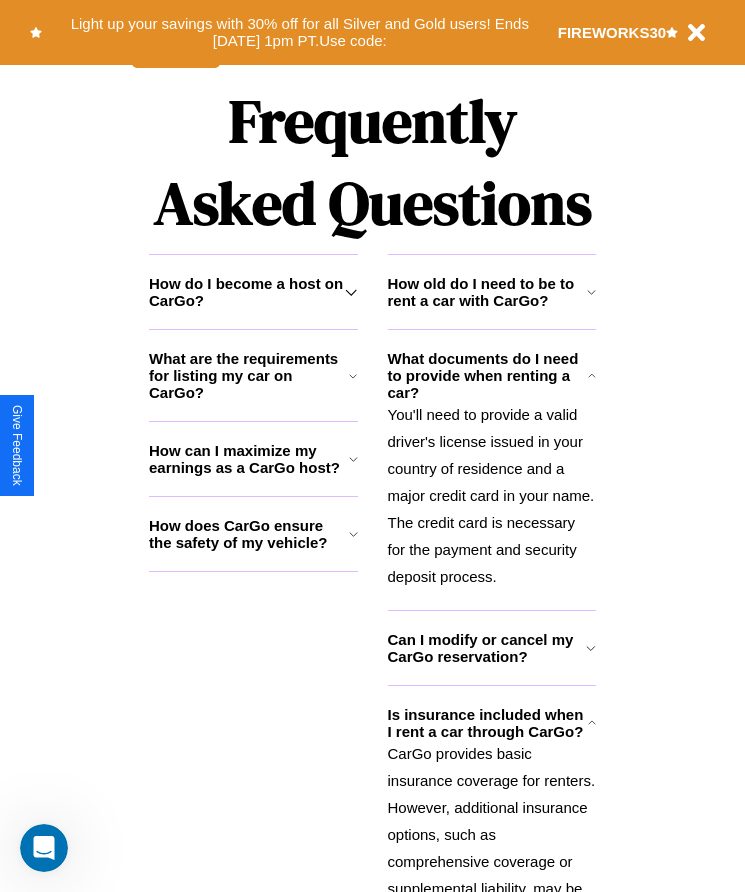 click 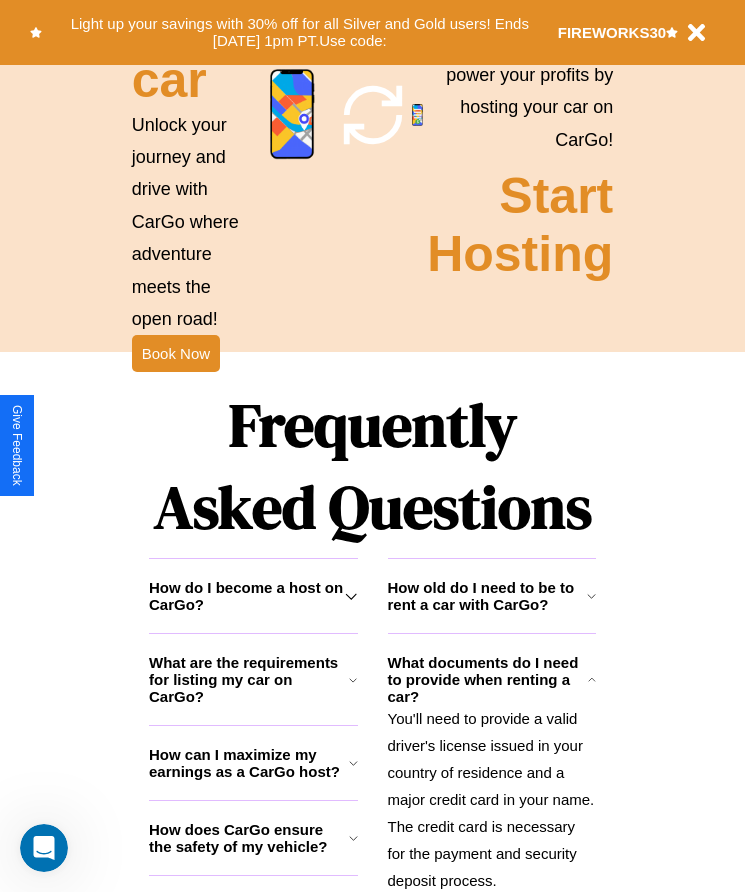 scroll, scrollTop: 817, scrollLeft: 0, axis: vertical 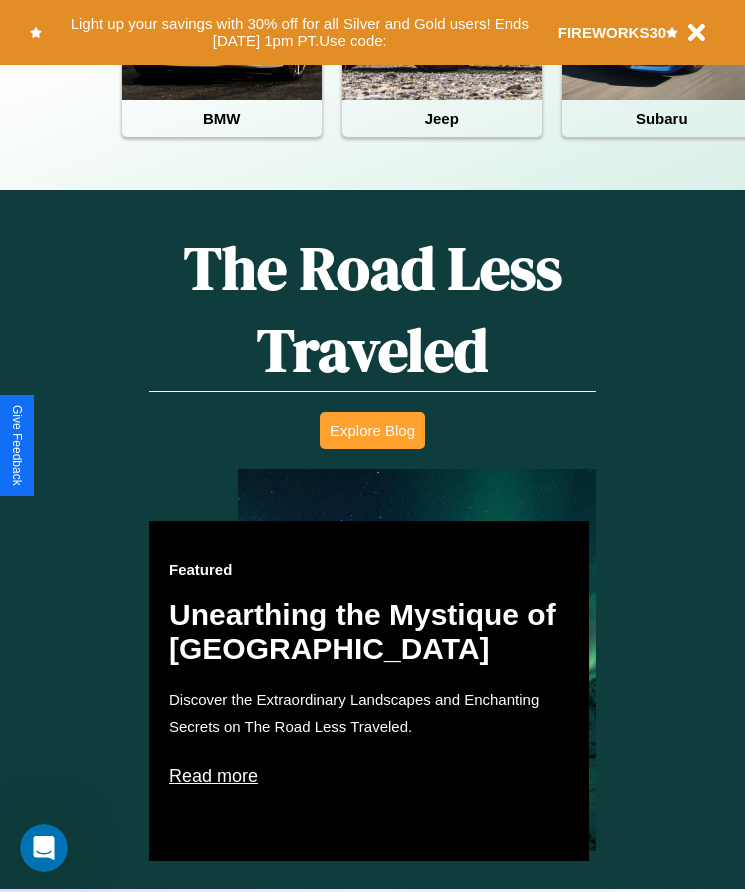 click on "Explore Blog" at bounding box center (372, 430) 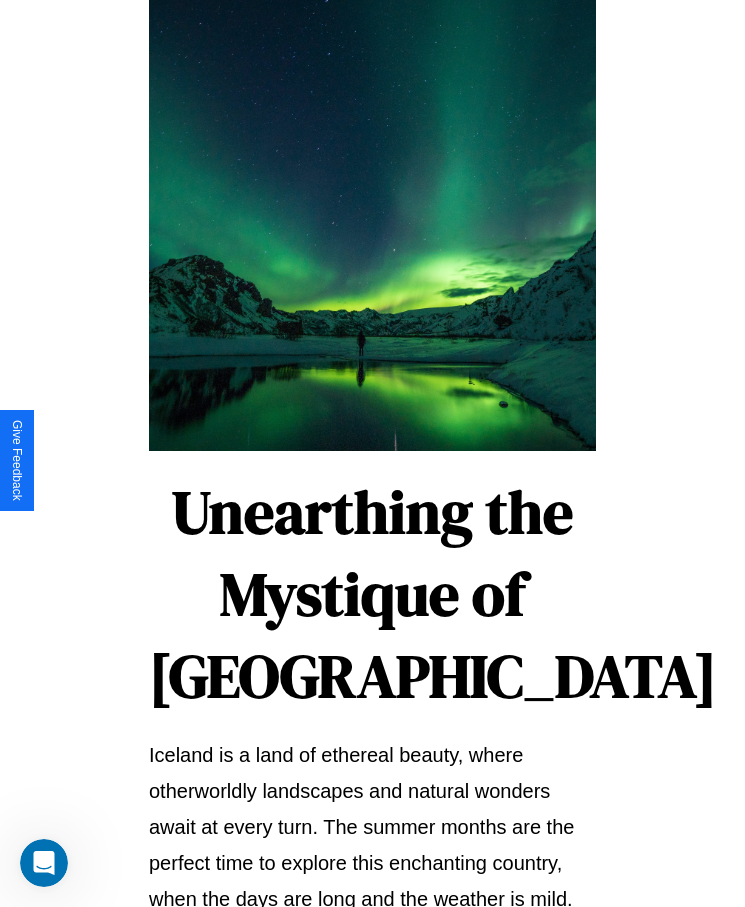 scroll, scrollTop: 2113, scrollLeft: 0, axis: vertical 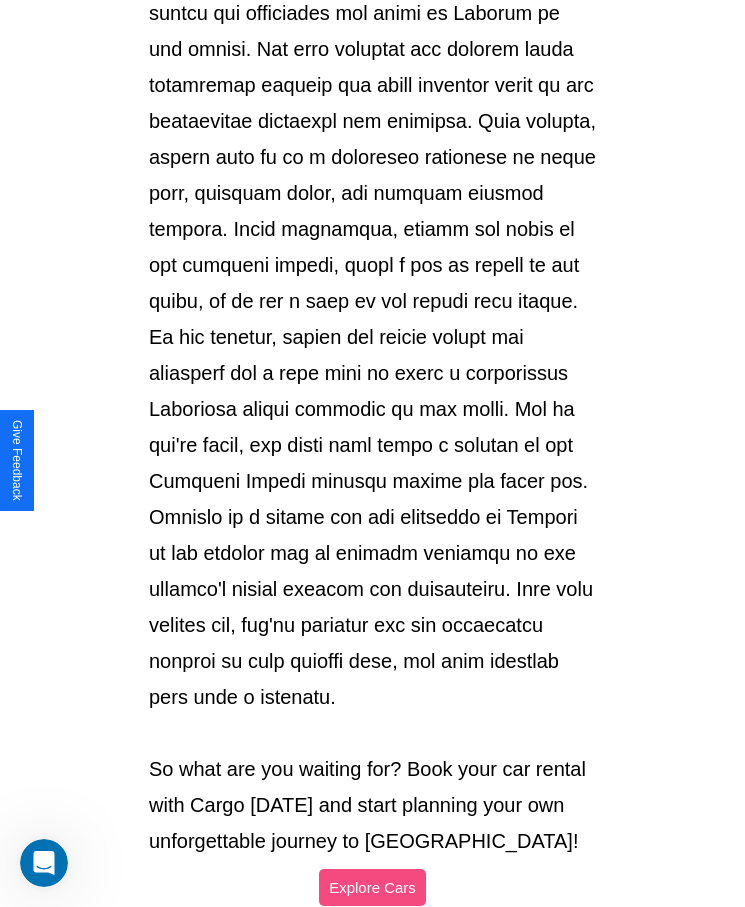 click on "Explore Cars" at bounding box center [372, 887] 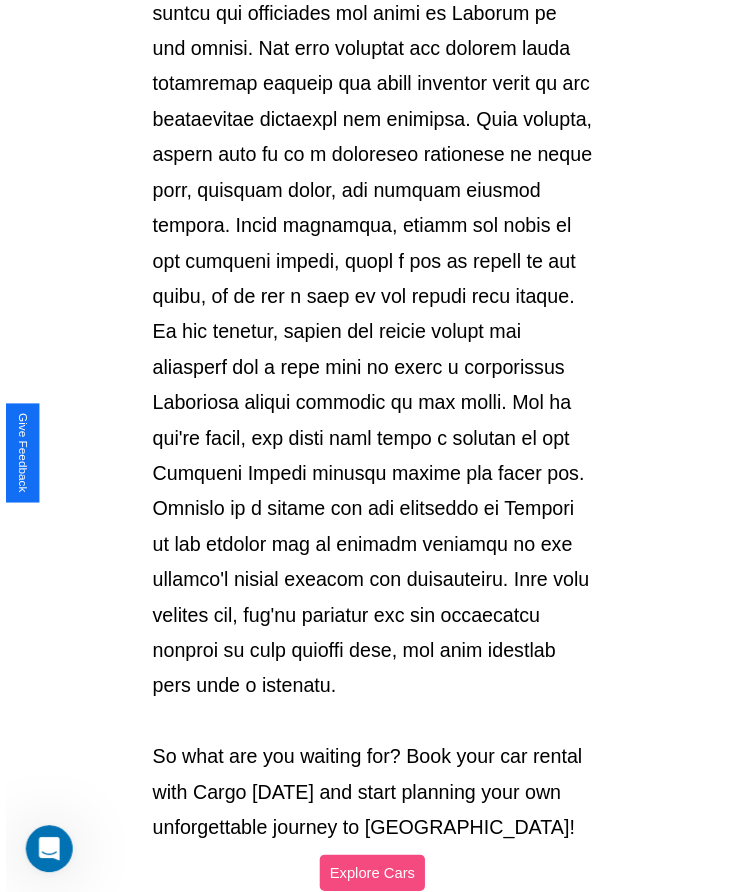 scroll, scrollTop: 817, scrollLeft: 0, axis: vertical 